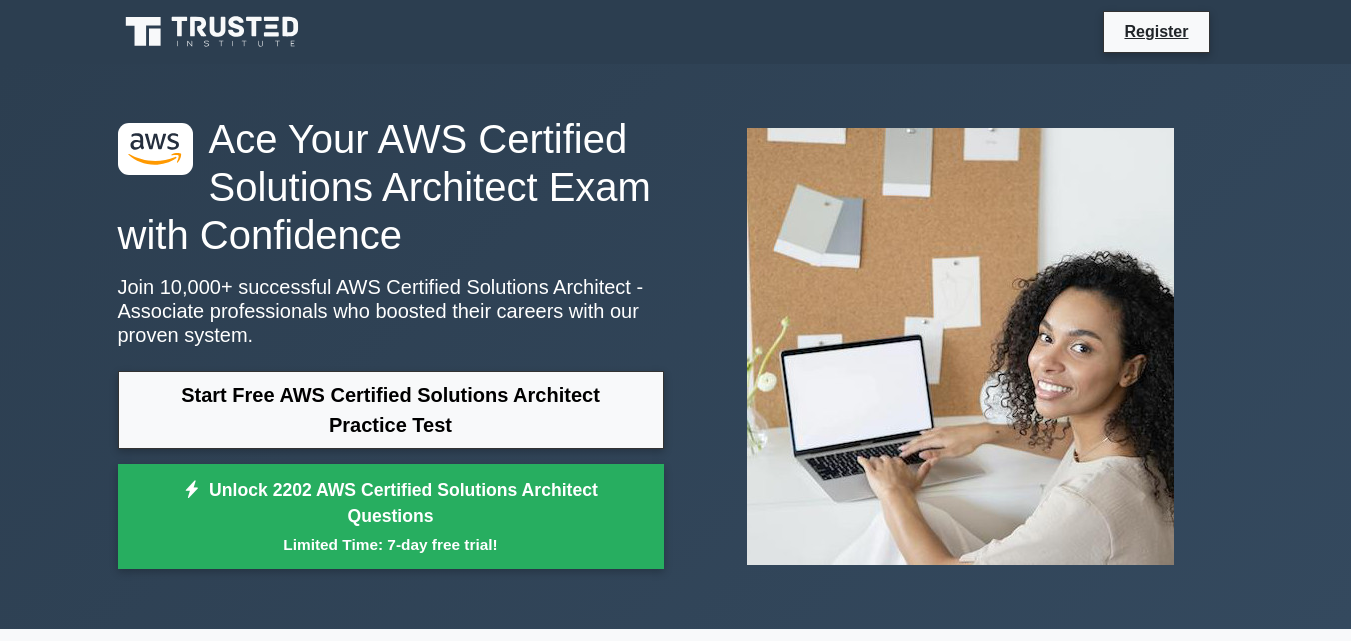 scroll, scrollTop: 0, scrollLeft: 0, axis: both 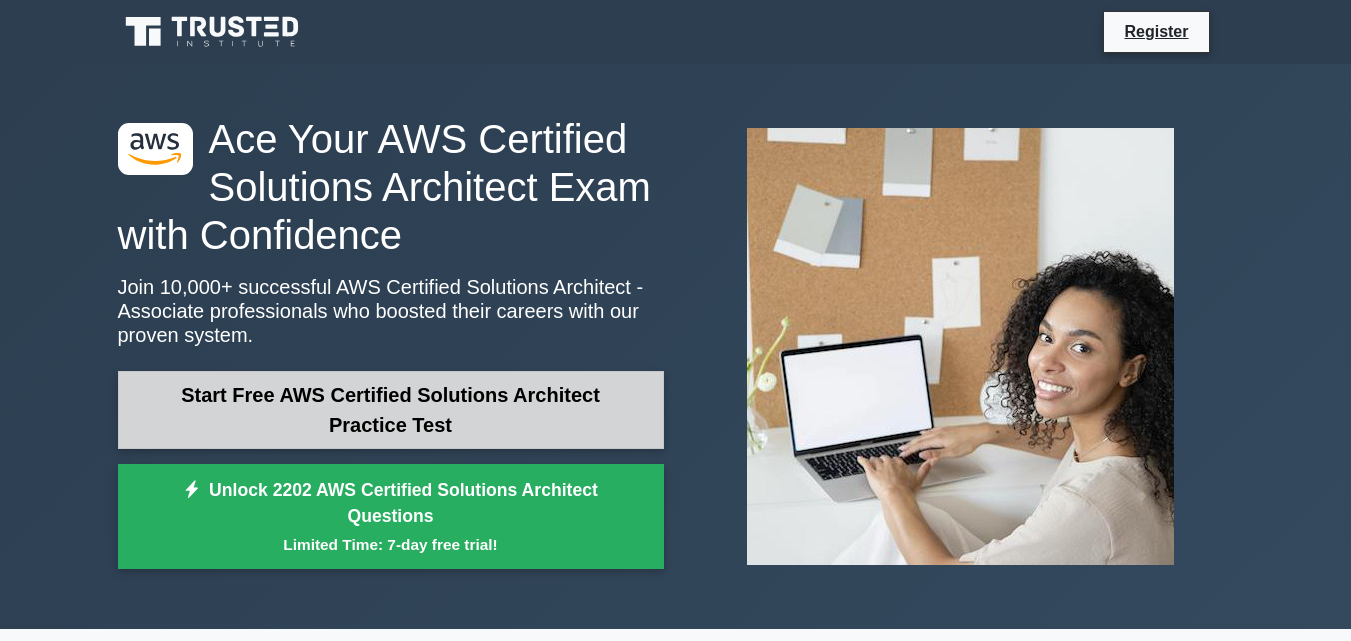 drag, startPoint x: 0, startPoint y: 0, endPoint x: 314, endPoint y: 403, distance: 510.88647 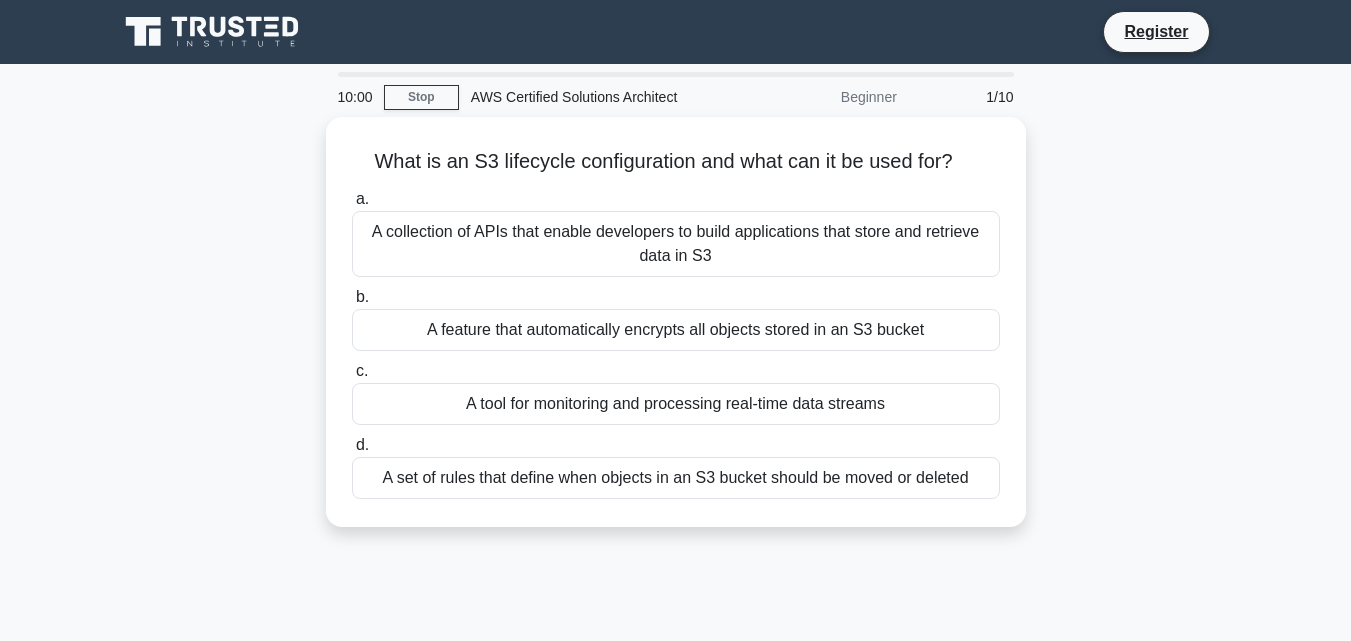 scroll, scrollTop: 0, scrollLeft: 0, axis: both 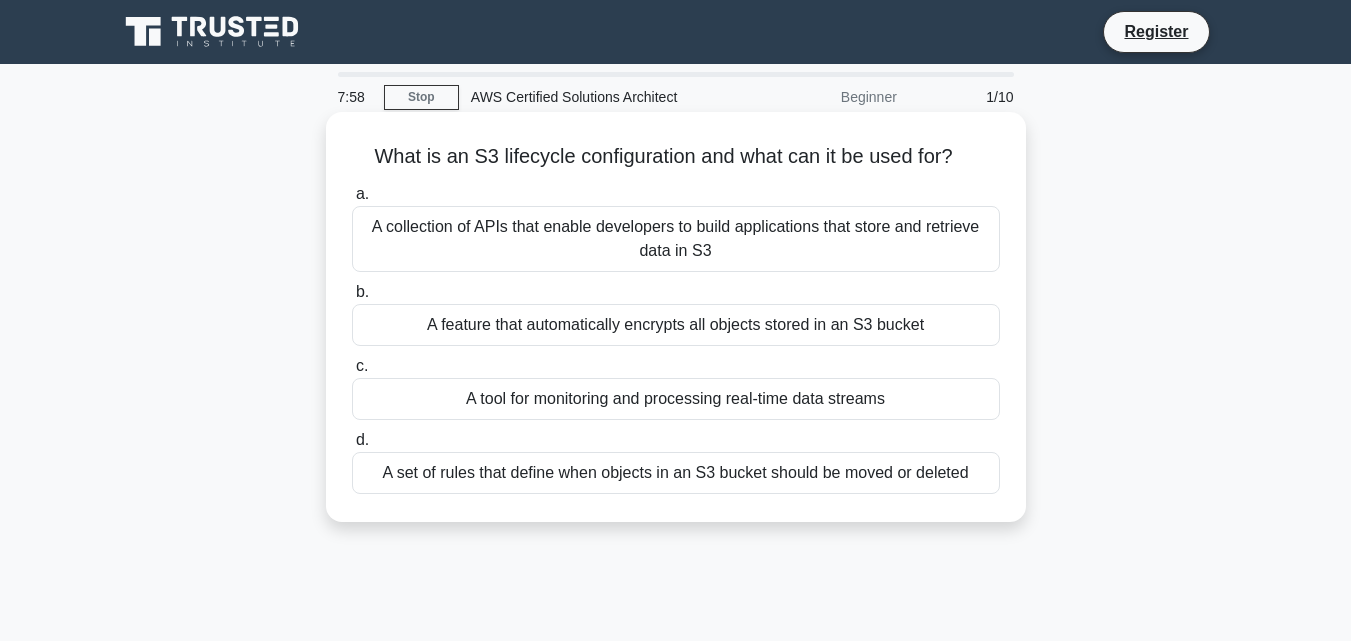 click on "A set of rules that define when objects in an S3 bucket should be moved or deleted" at bounding box center (676, 473) 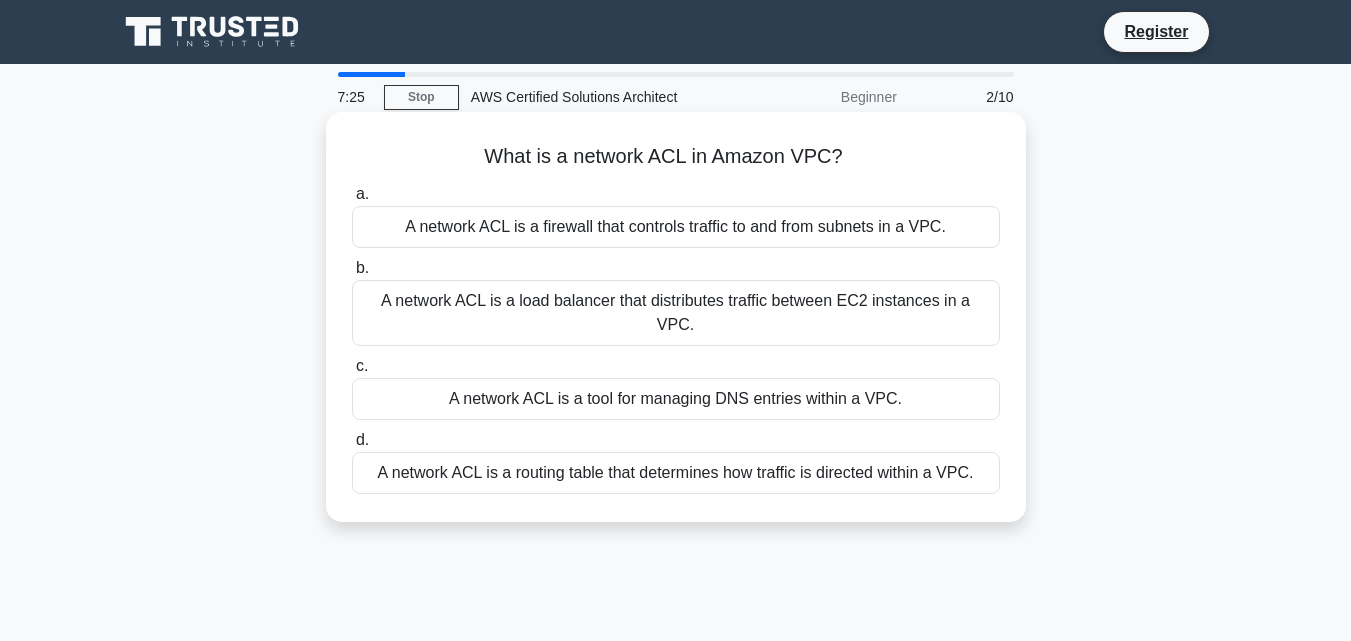 click on "A network ACL is a tool for managing DNS entries within a VPC." at bounding box center [676, 399] 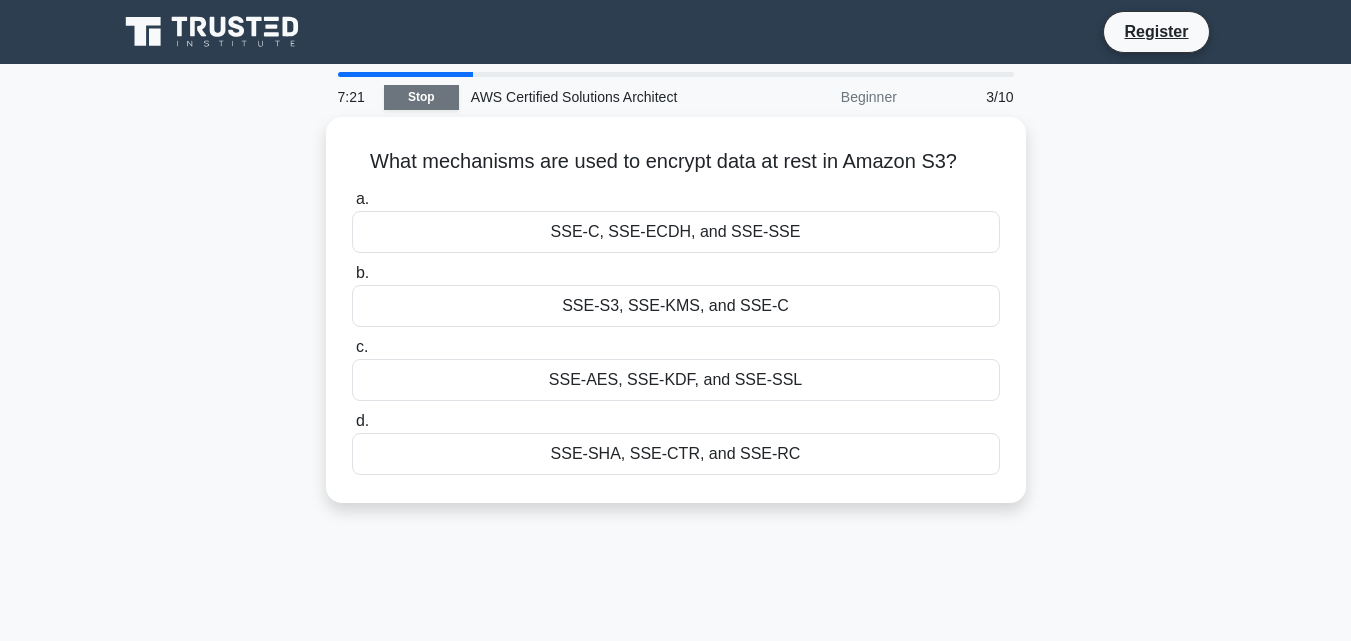 click on "Stop" at bounding box center (421, 97) 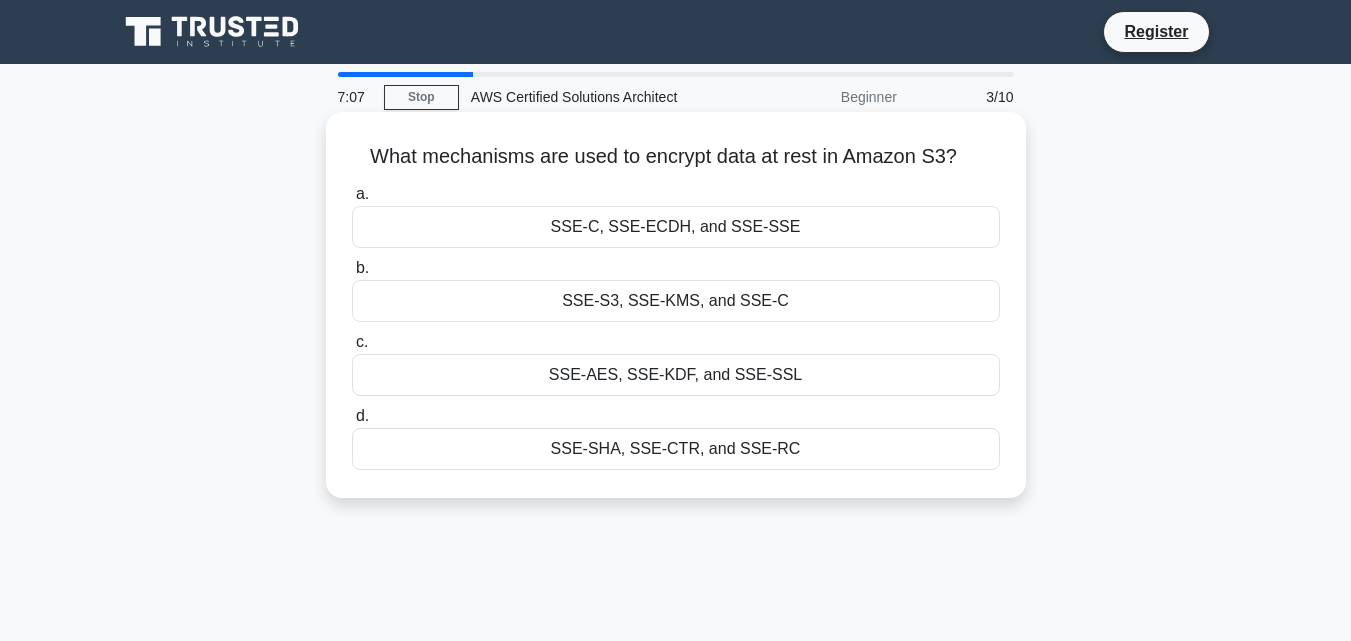 click on "SSE-C, SSE-ECDH, and SSE-SSE" at bounding box center [676, 227] 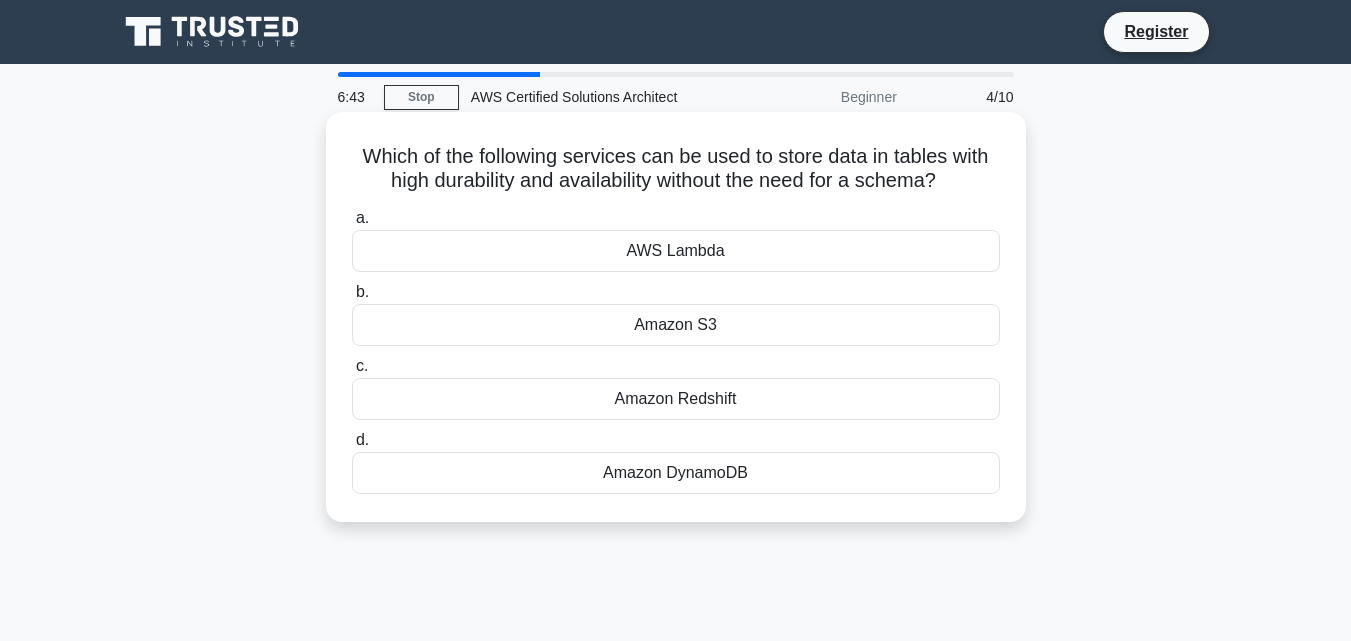 click on "Amazon DynamoDB" at bounding box center [676, 473] 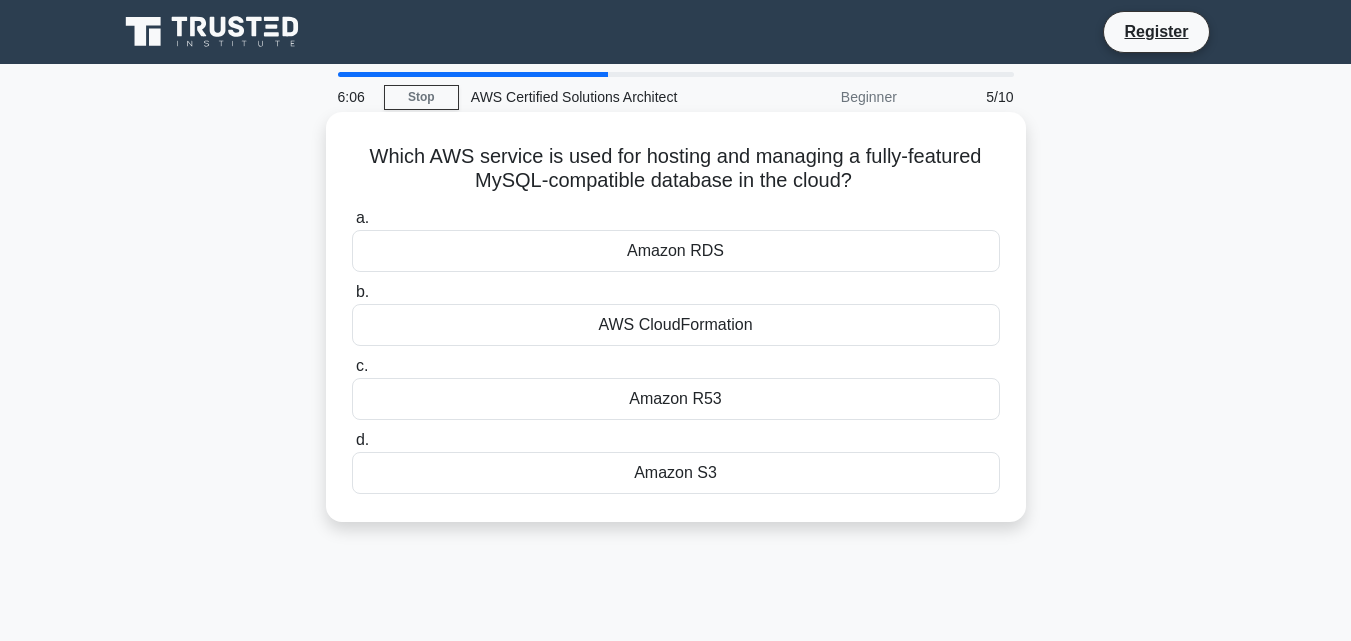 click on "AWS CloudFormation" at bounding box center [676, 325] 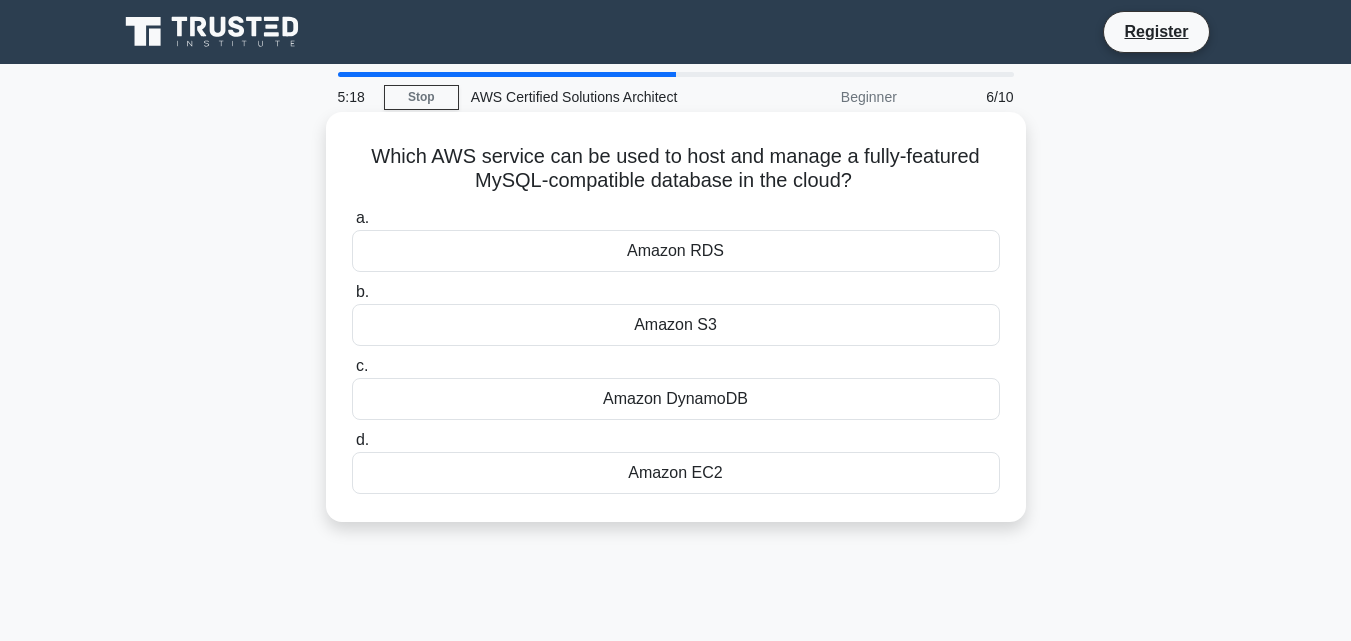 click on "b.
Amazon S3" at bounding box center (676, 313) 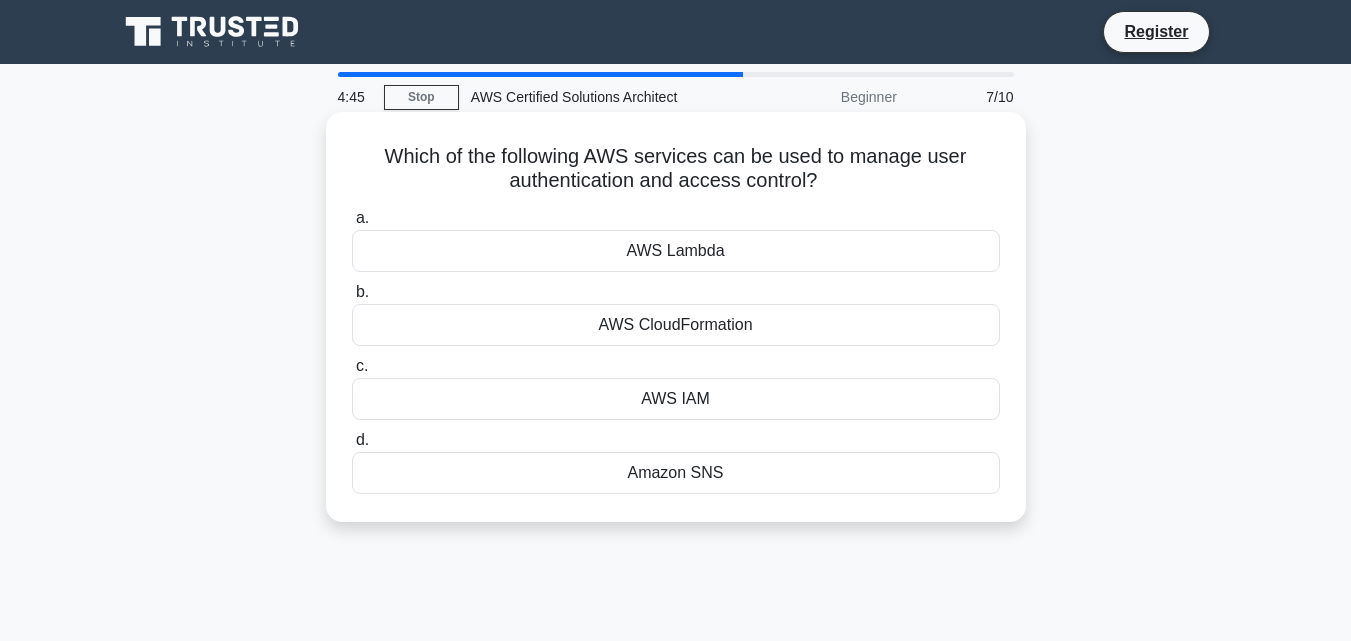 click on "Amazon SNS" at bounding box center [676, 473] 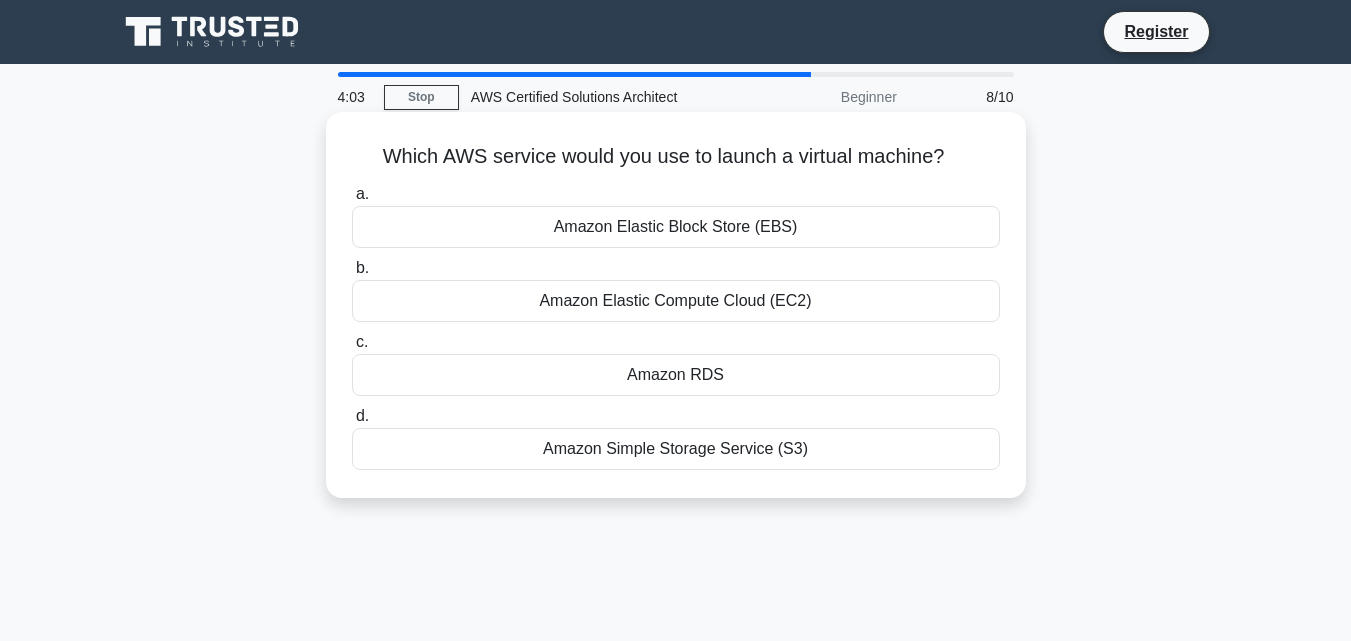 click on "Amazon Simple Storage Service (S3)" at bounding box center [676, 449] 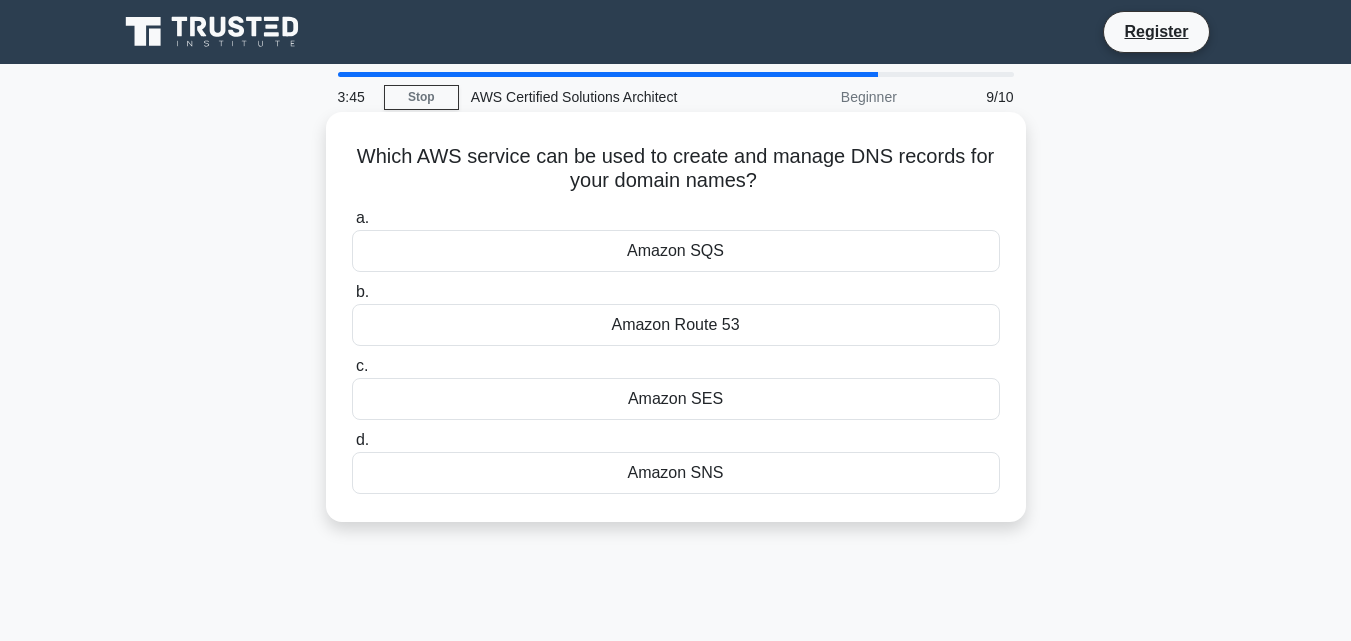 click on "Amazon SNS" at bounding box center [676, 473] 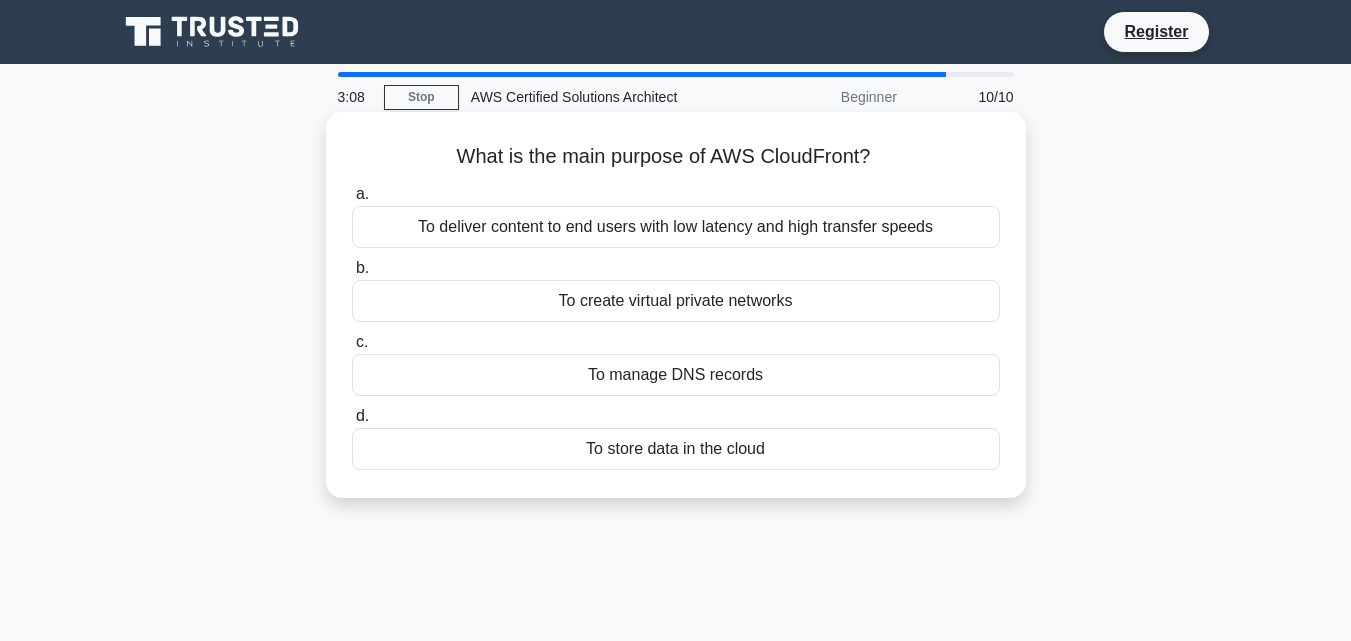 click on "To deliver content to end users with low latency and high transfer speeds" at bounding box center (676, 227) 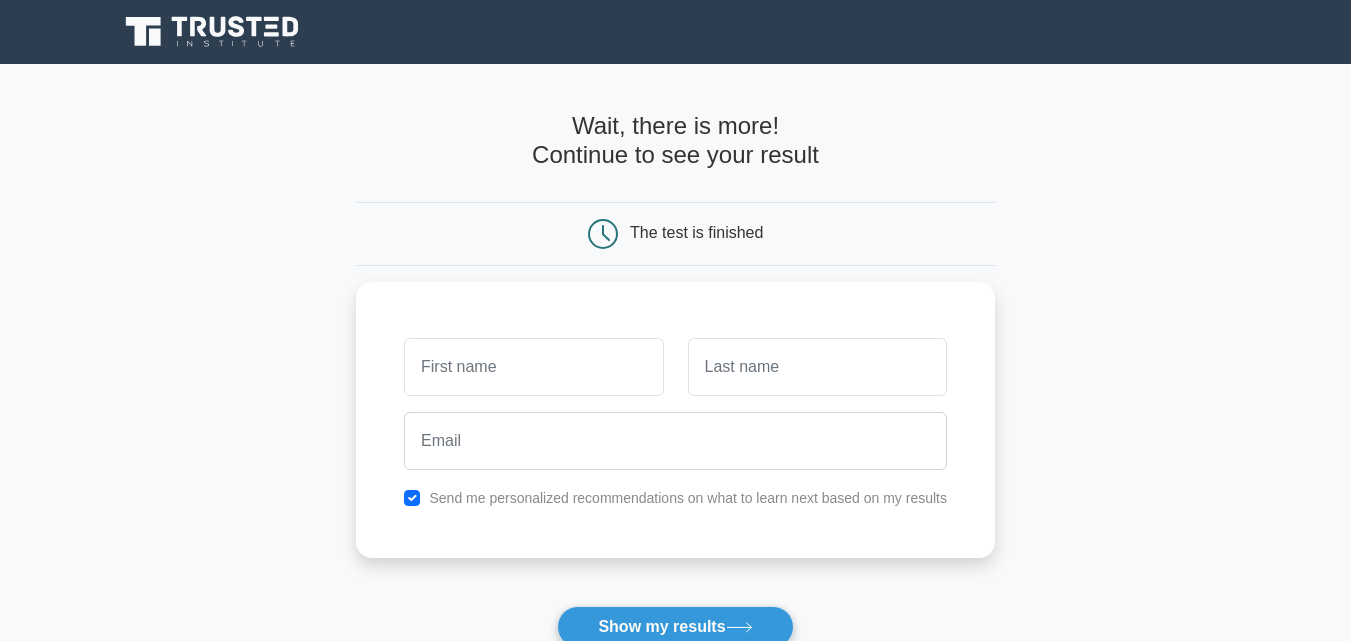 scroll, scrollTop: 0, scrollLeft: 0, axis: both 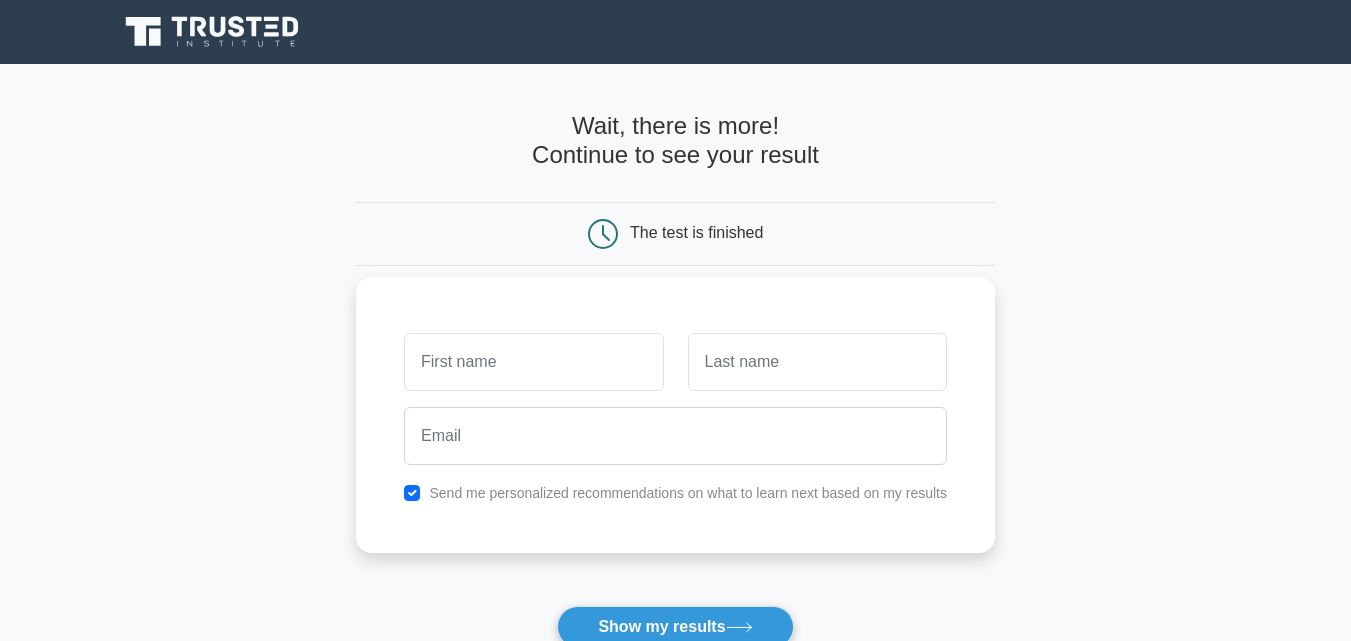 click at bounding box center (533, 362) 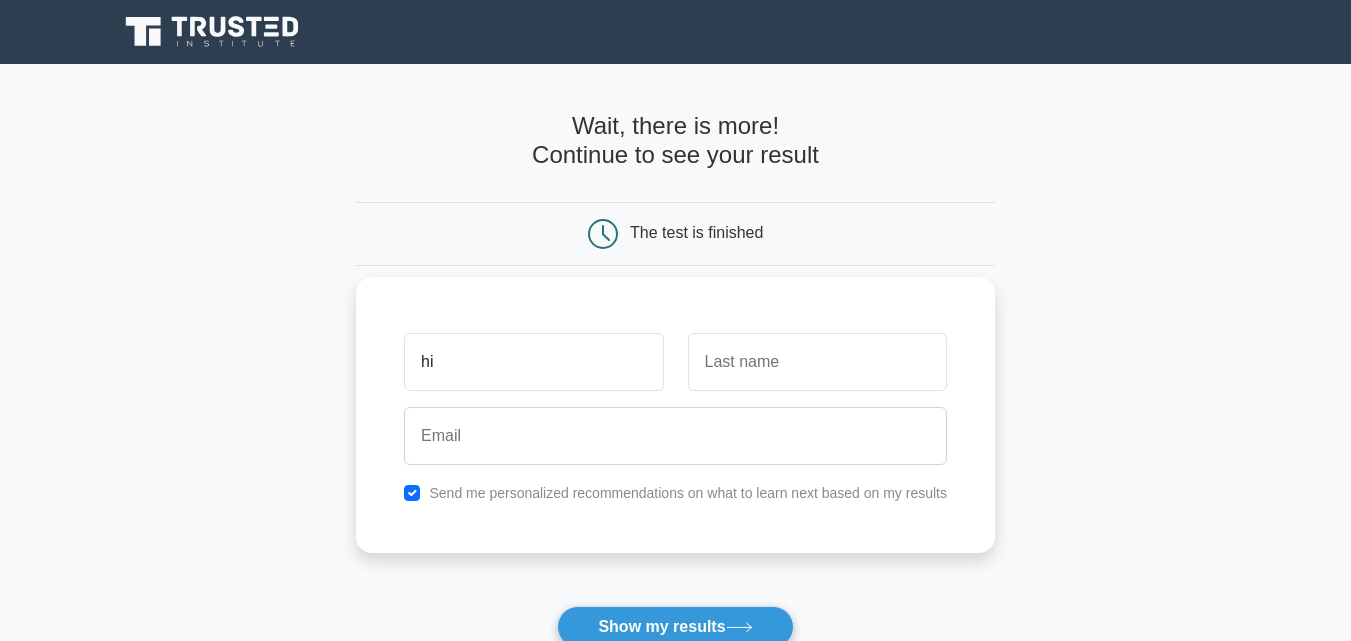 type on "h" 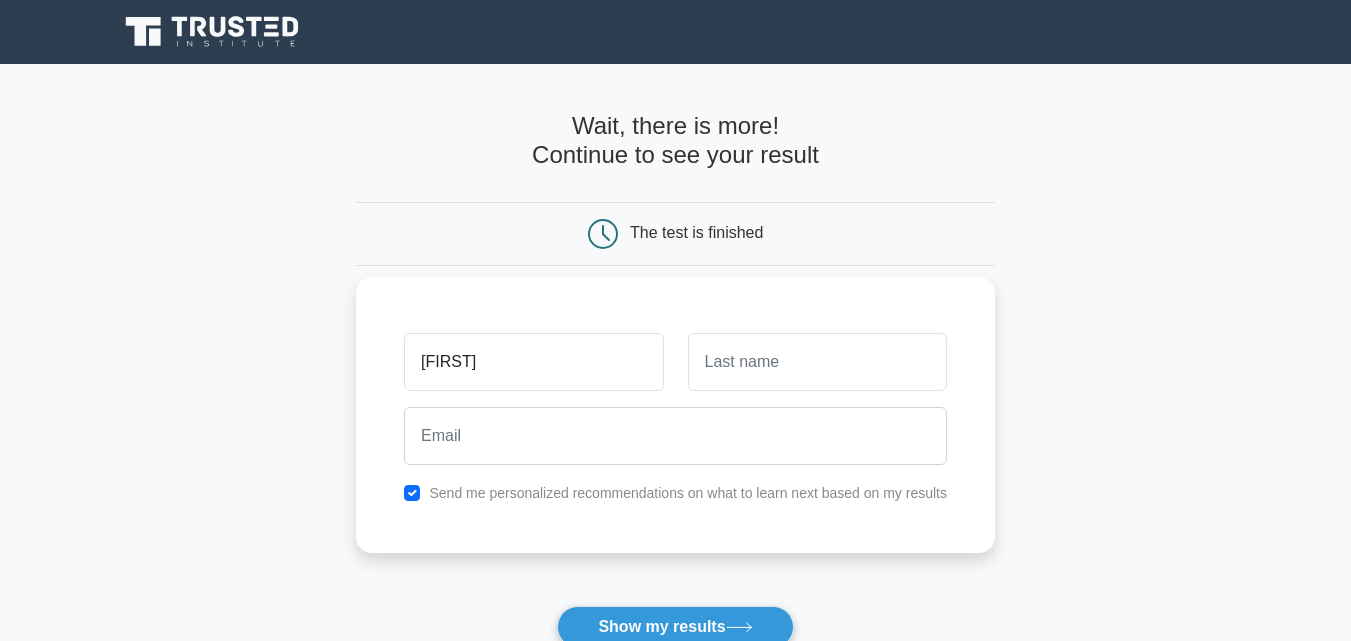 type on "[FIRST]" 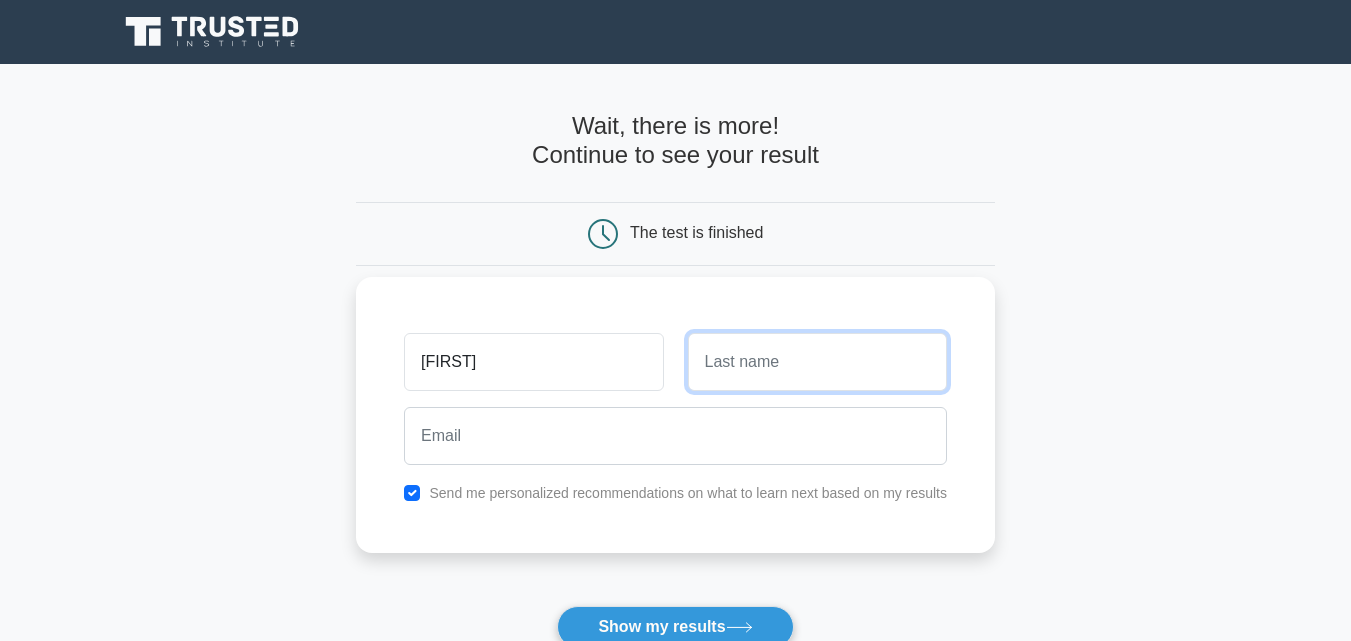 click at bounding box center (817, 362) 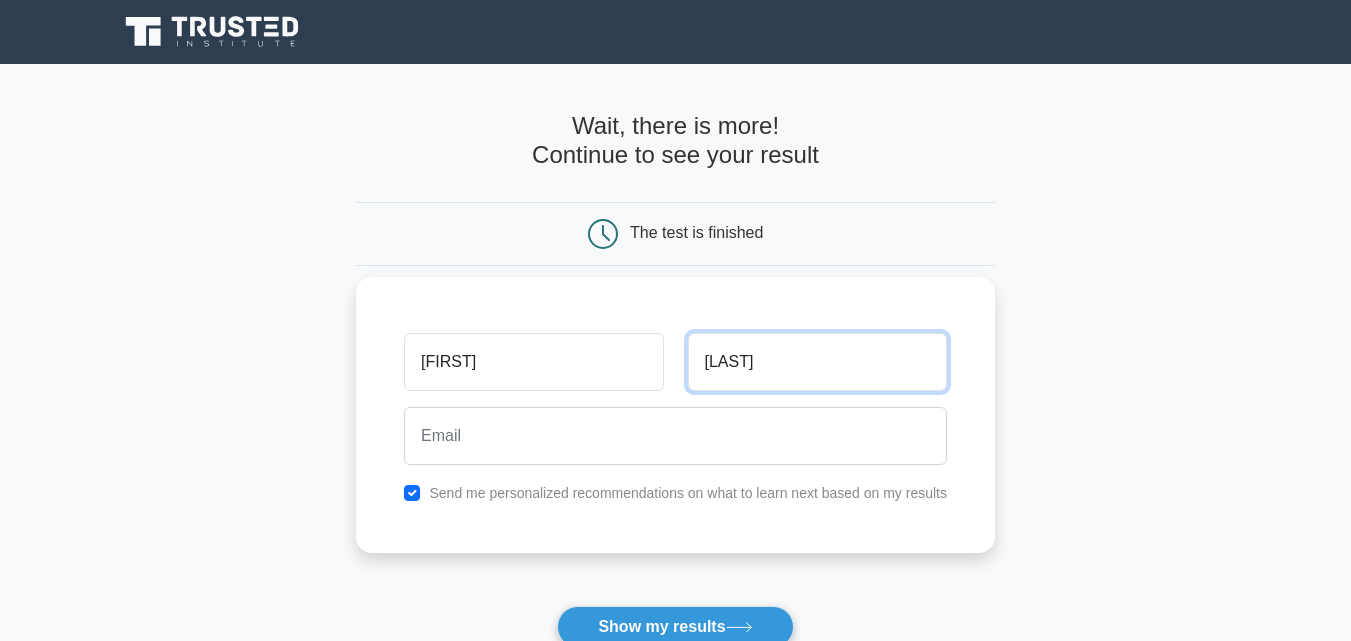 type on "Afzal" 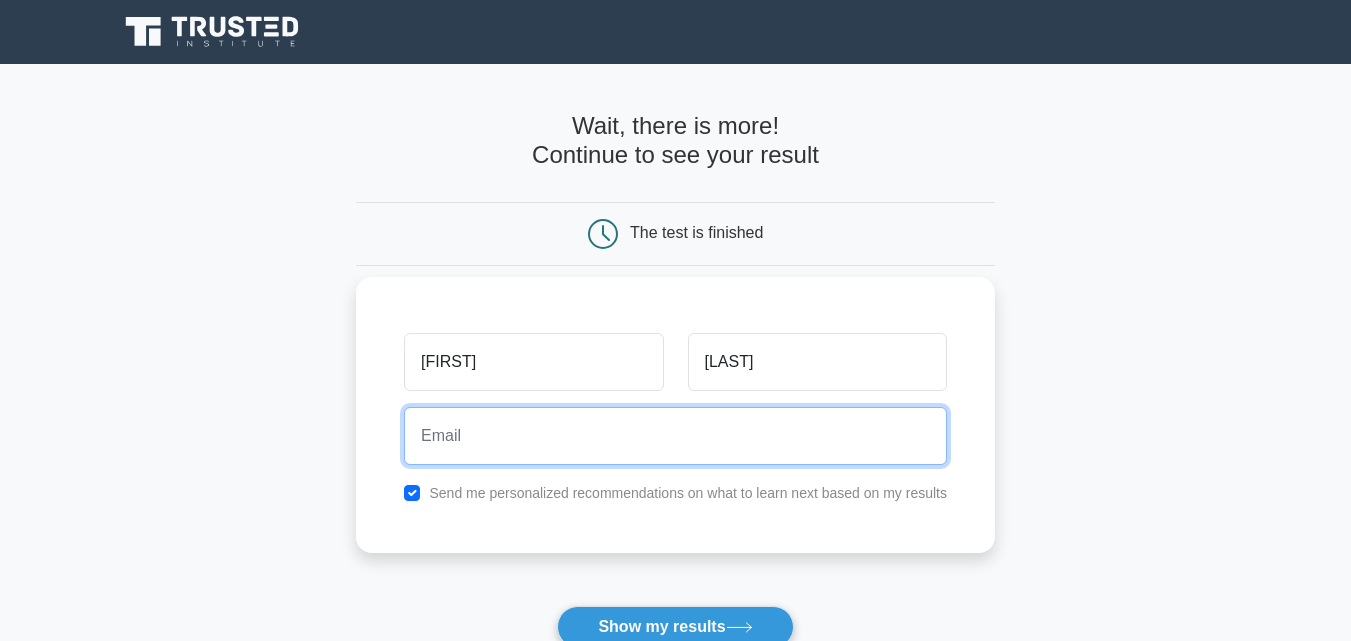 click at bounding box center [675, 436] 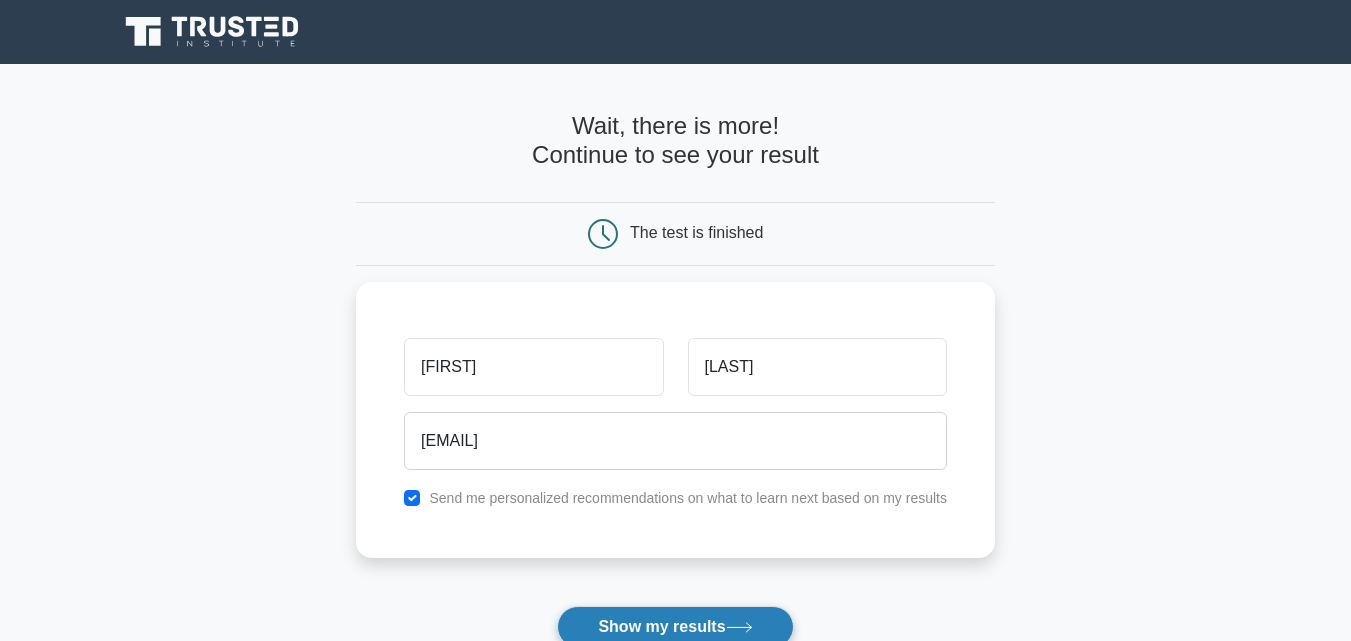 click on "Show my results" at bounding box center (675, 627) 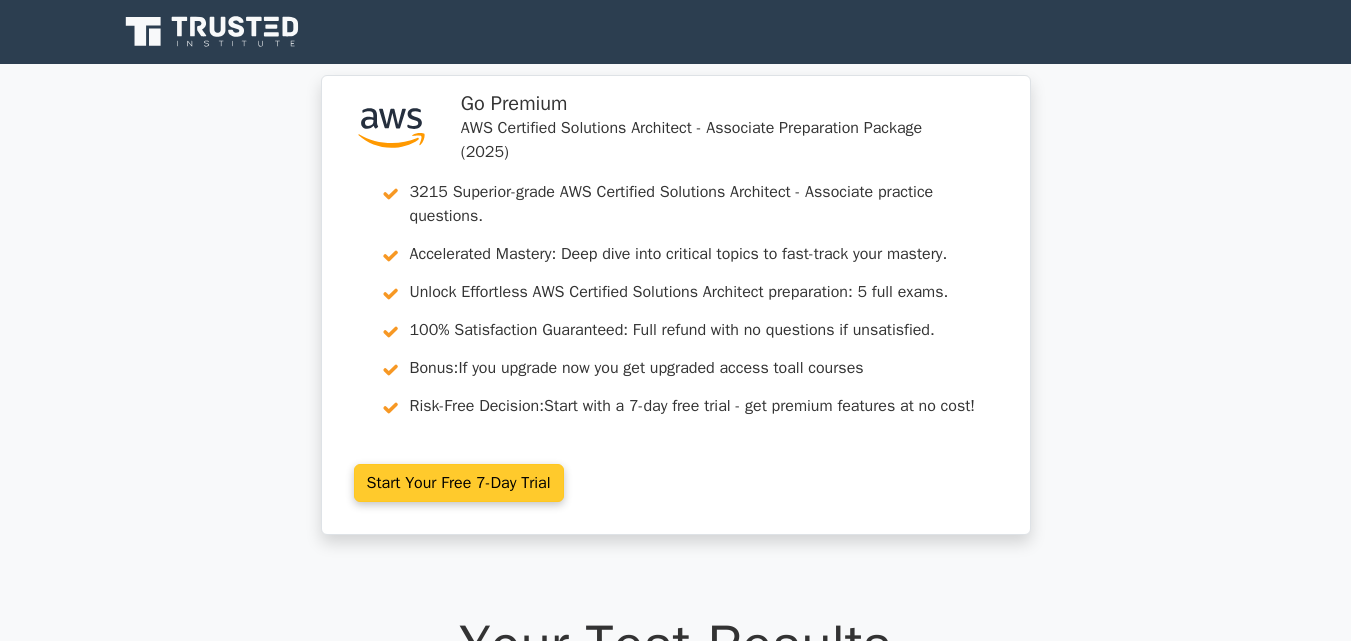 scroll, scrollTop: 0, scrollLeft: 0, axis: both 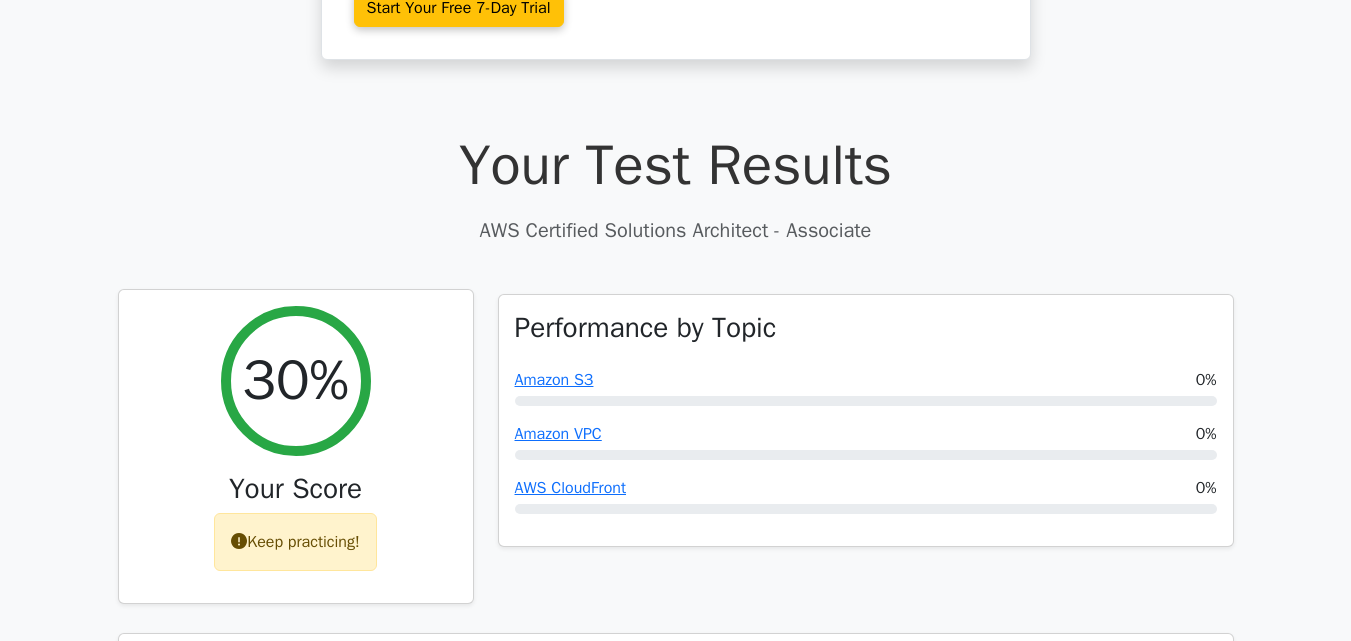 click on "Keep practicing!" at bounding box center (295, 542) 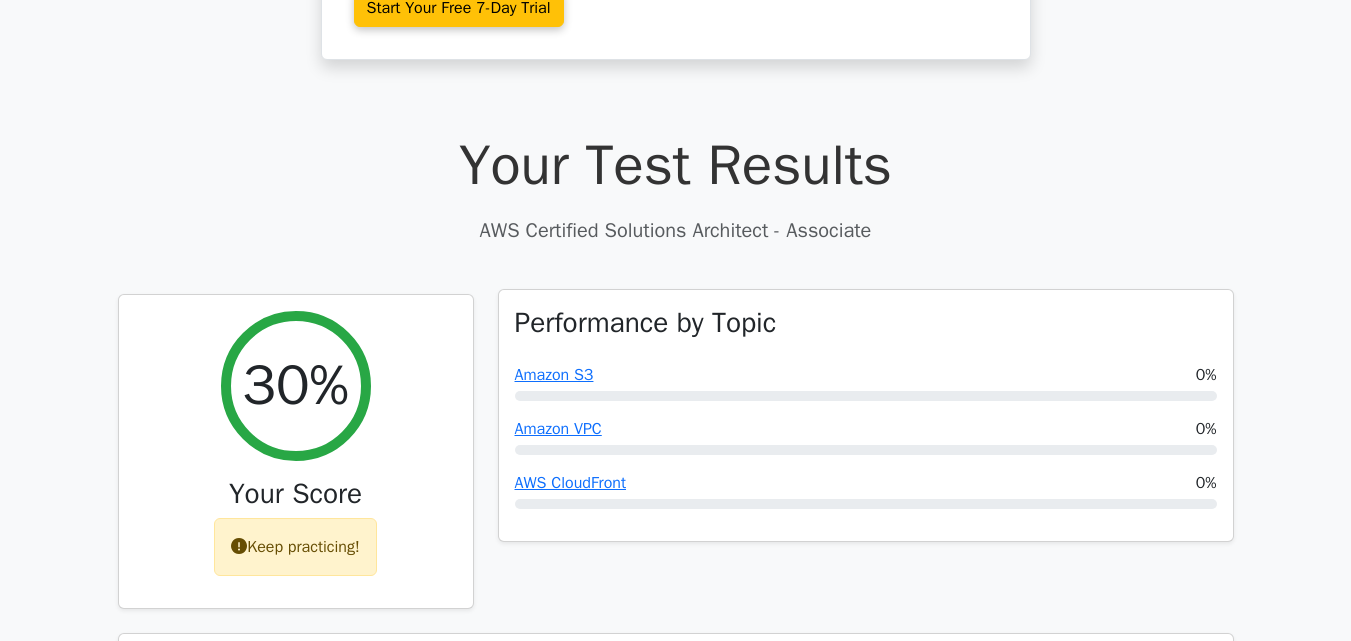 click at bounding box center (866, 396) 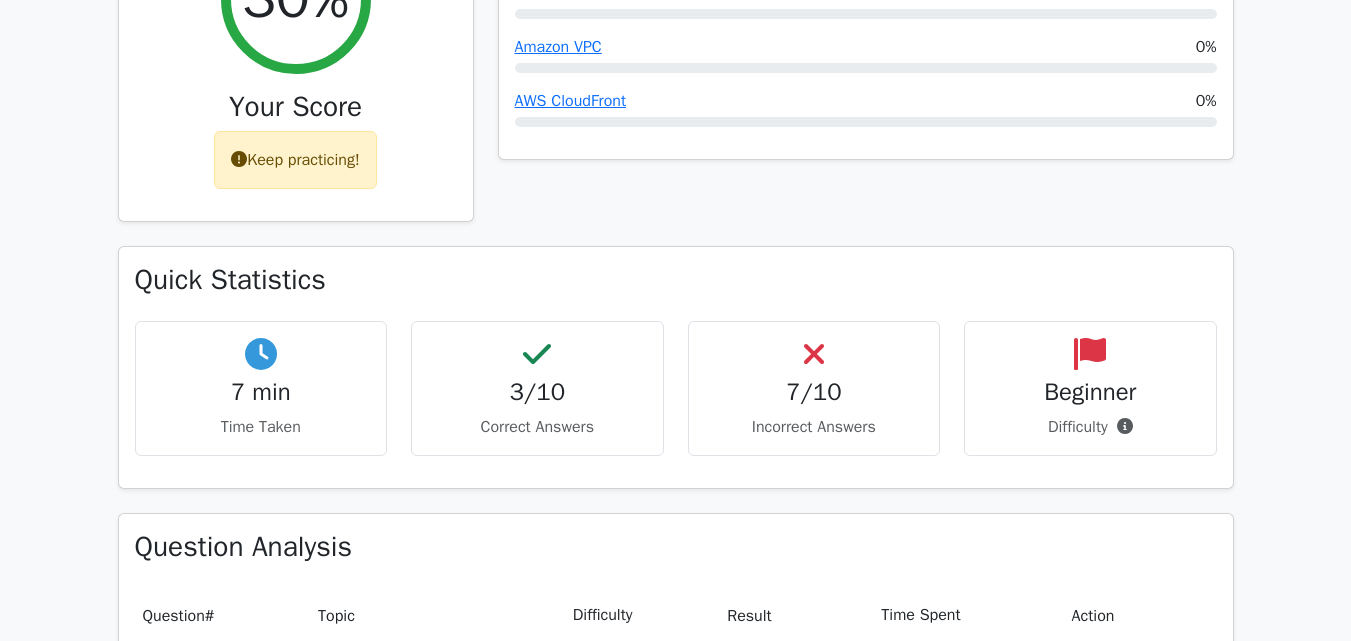 scroll, scrollTop: 880, scrollLeft: 0, axis: vertical 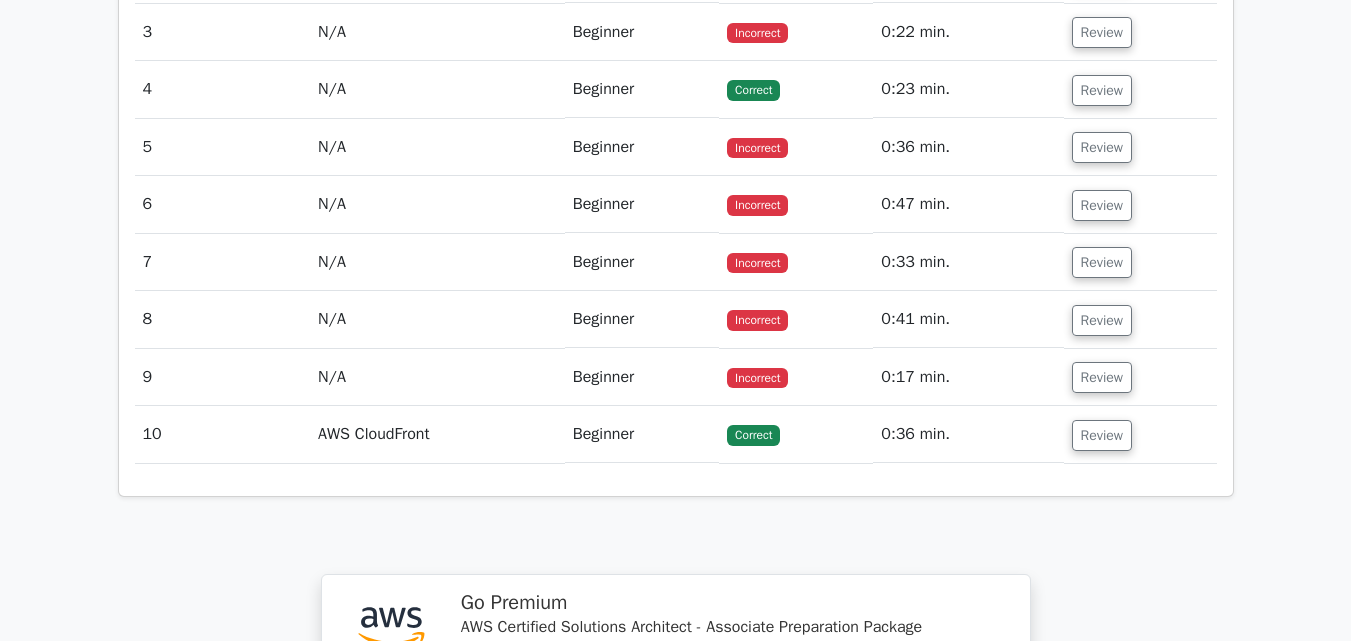 click on "Correct" at bounding box center [796, 434] 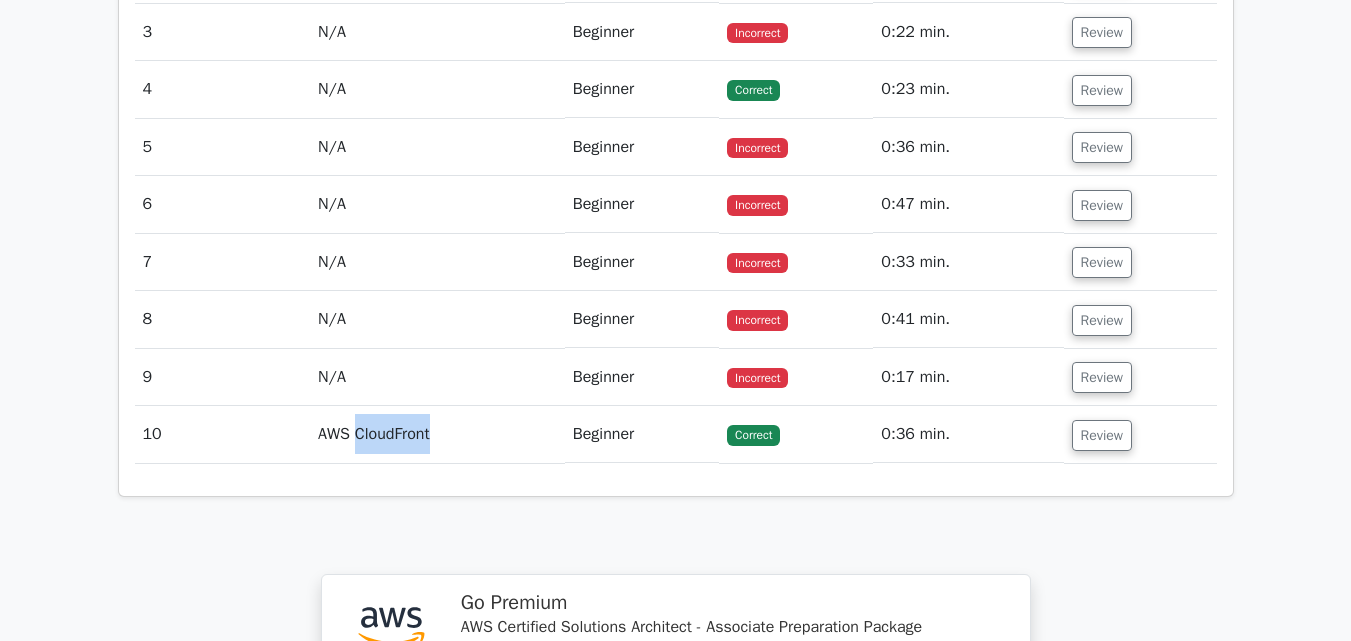 click on "AWS CloudFront" at bounding box center [437, 434] 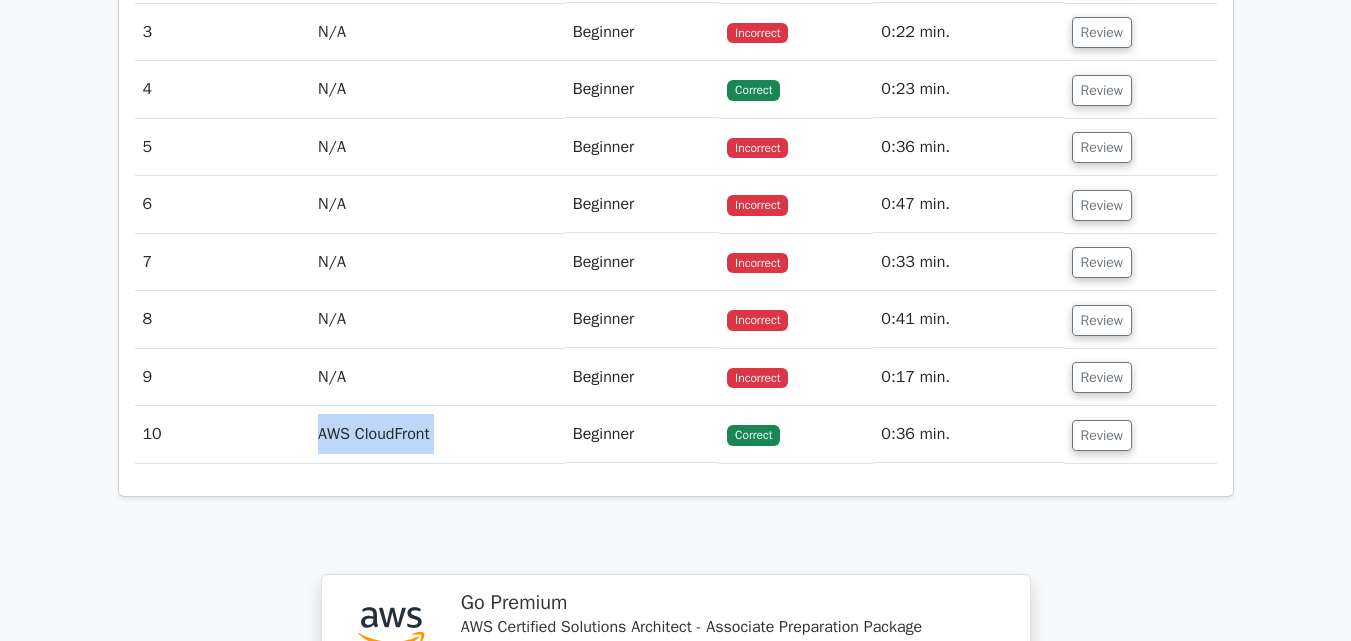 click on "AWS CloudFront" at bounding box center (437, 434) 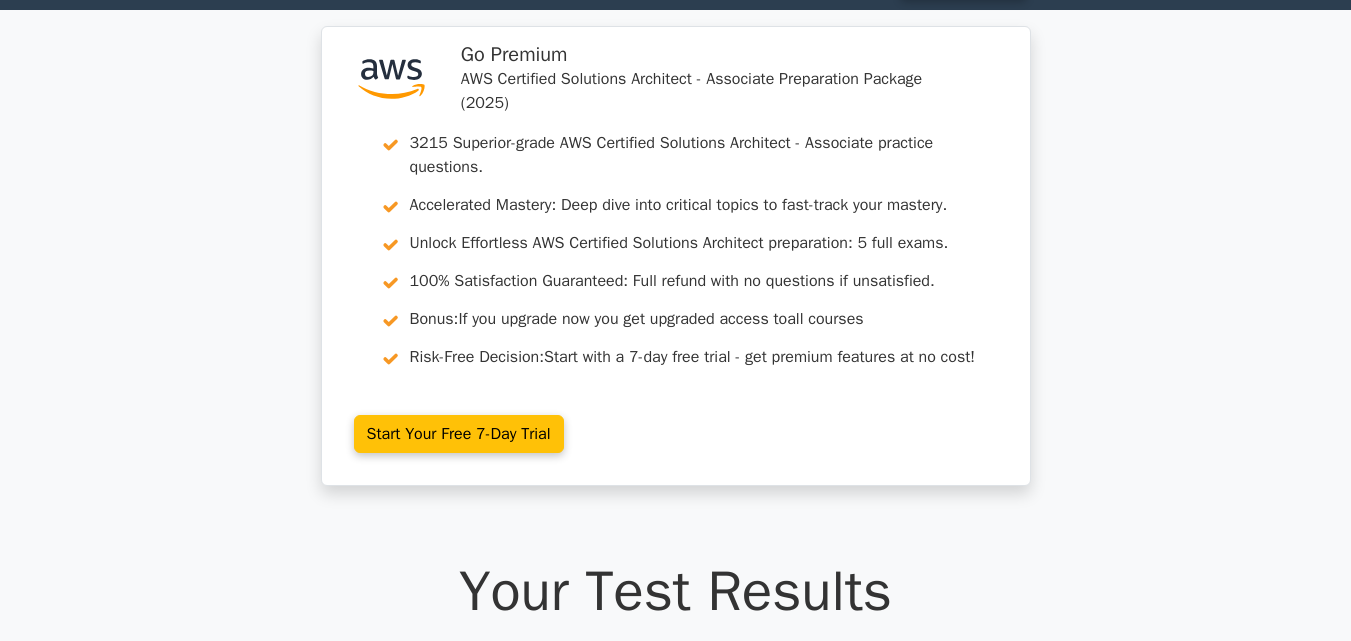 scroll, scrollTop: 0, scrollLeft: 0, axis: both 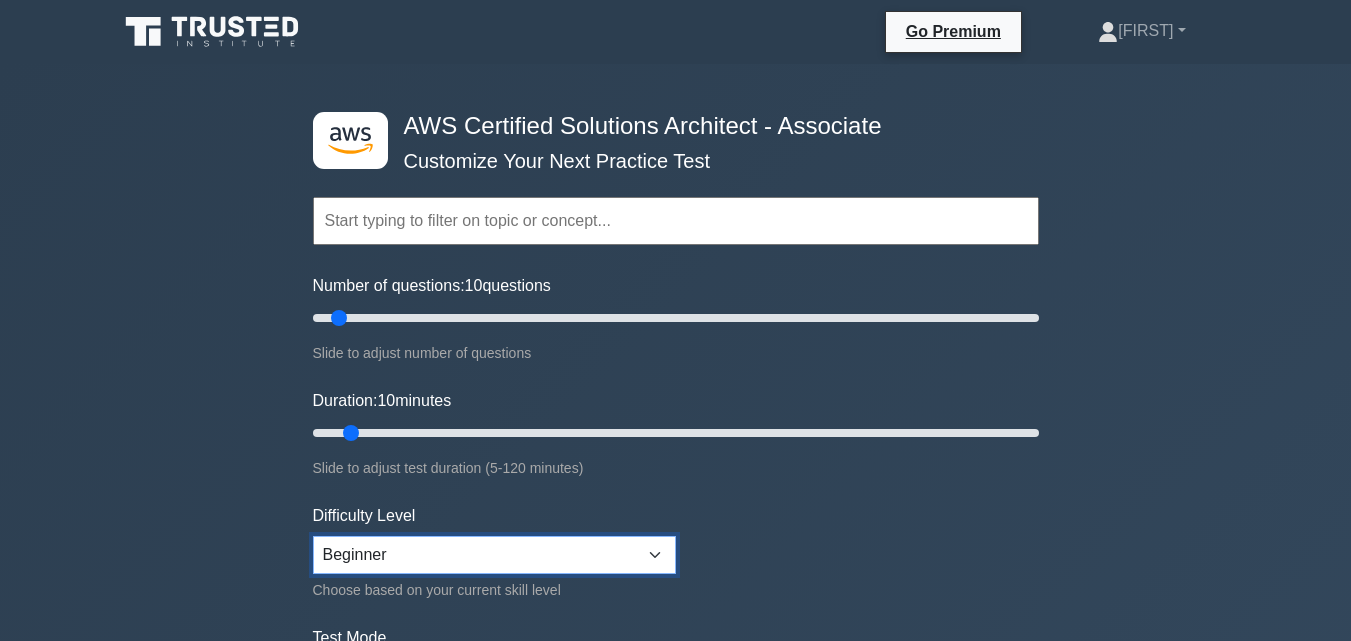 click on "Beginner
Intermediate
Expert" at bounding box center [494, 555] 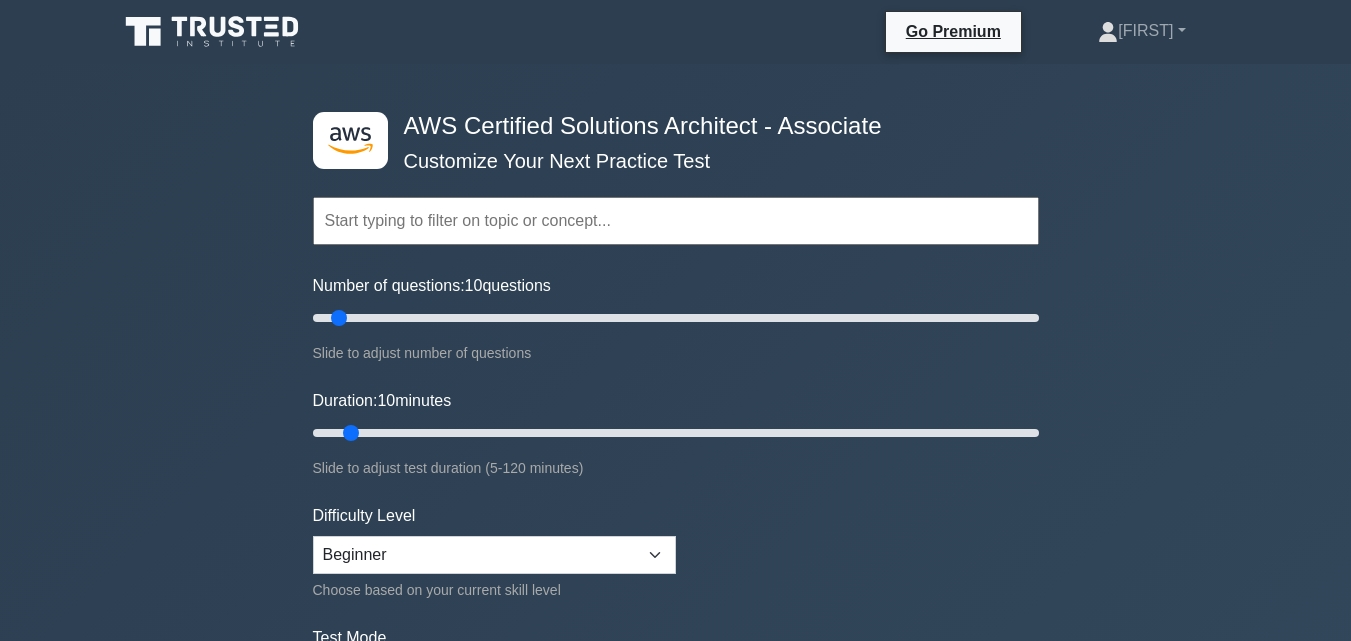 click on "Topics
Amazon EC2
Amazon S3
Amazon VPC
AWS Identity and Access Management (IAM)
Elastic Load Balancing (ELB)
AWS Lambda
Amazon RDS
AWS CloudFormation
Amazon Route 53
AWS CloudFront" at bounding box center (676, 445) 